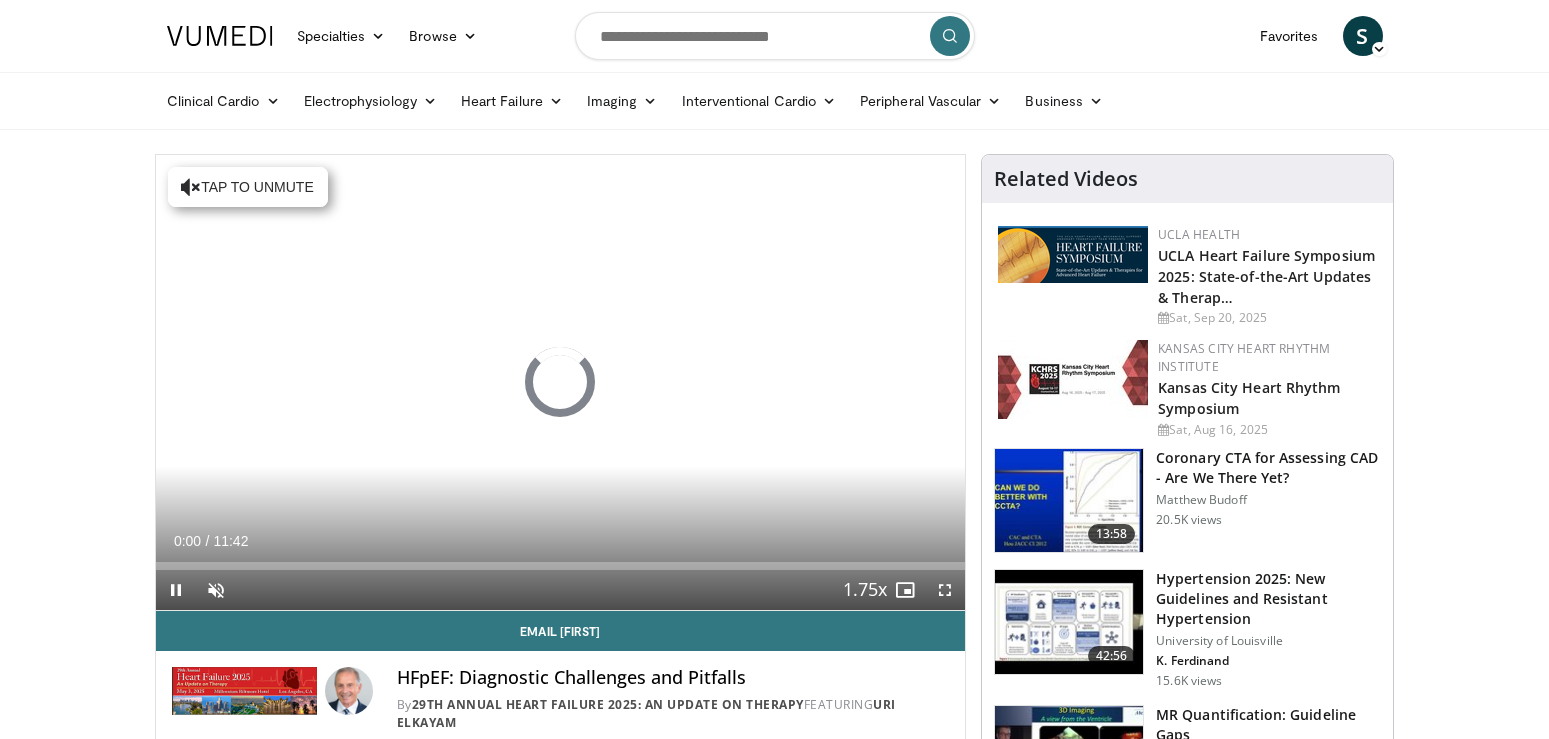 scroll, scrollTop: 0, scrollLeft: 0, axis: both 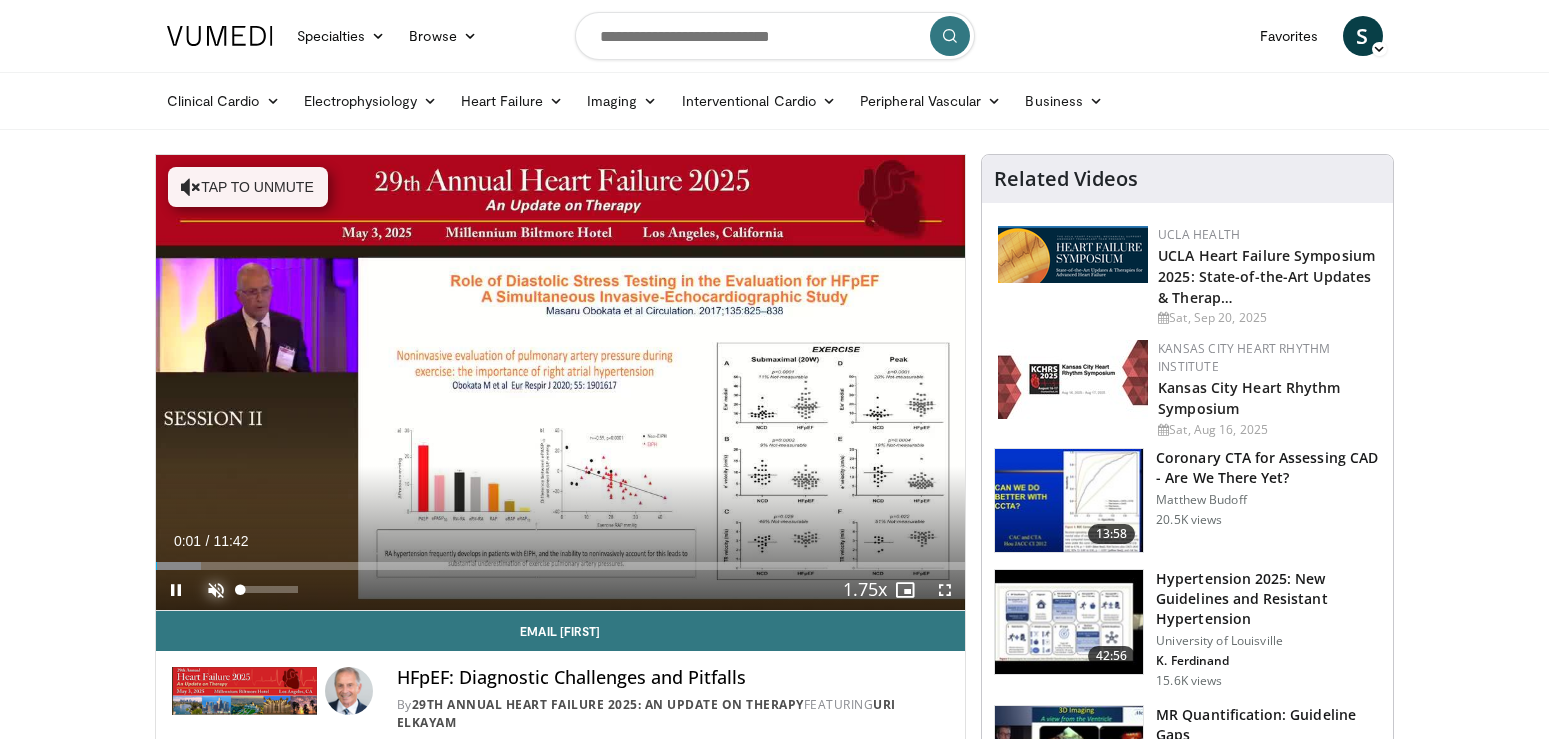 click at bounding box center [216, 590] 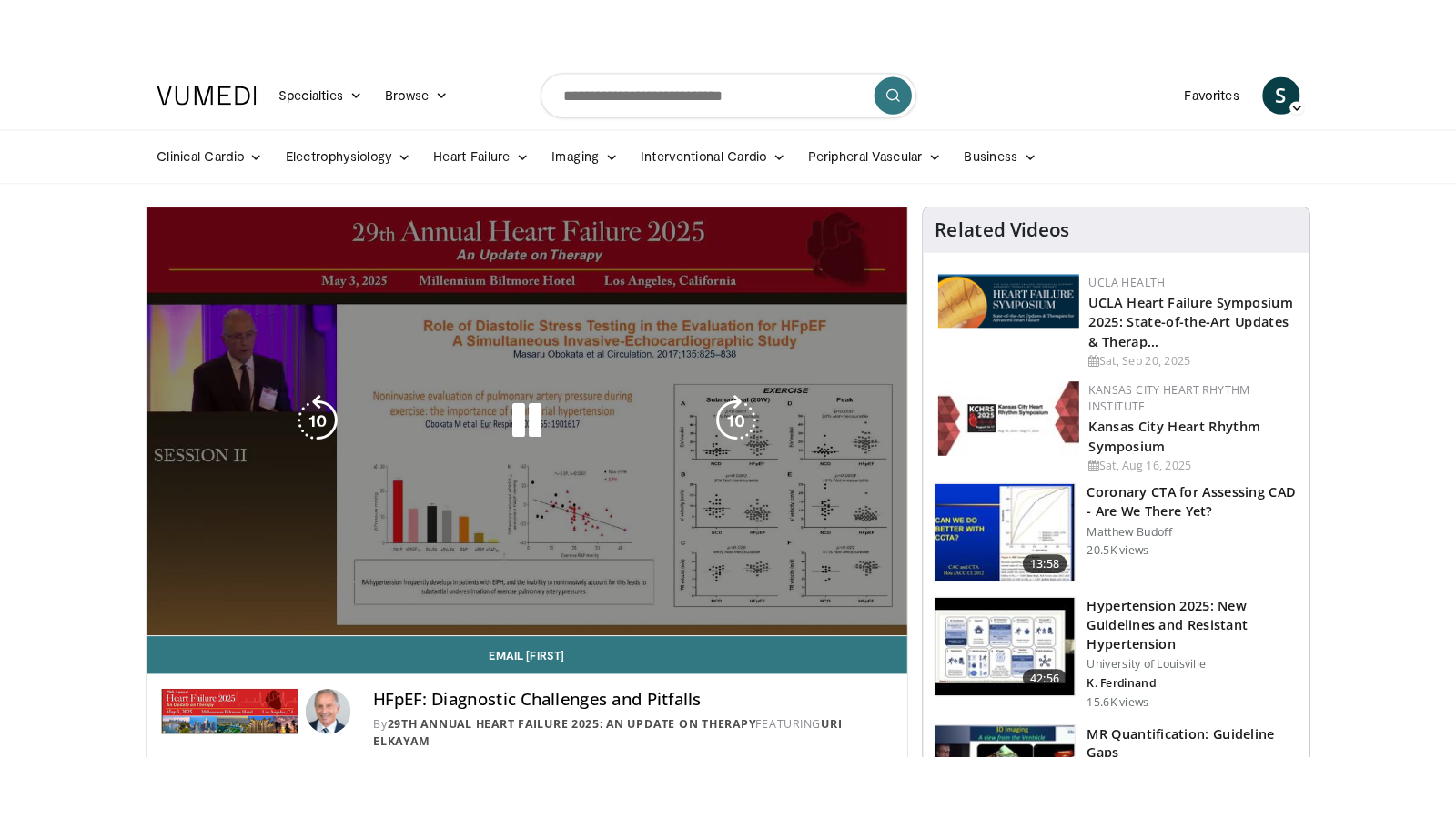 scroll, scrollTop: 0, scrollLeft: 0, axis: both 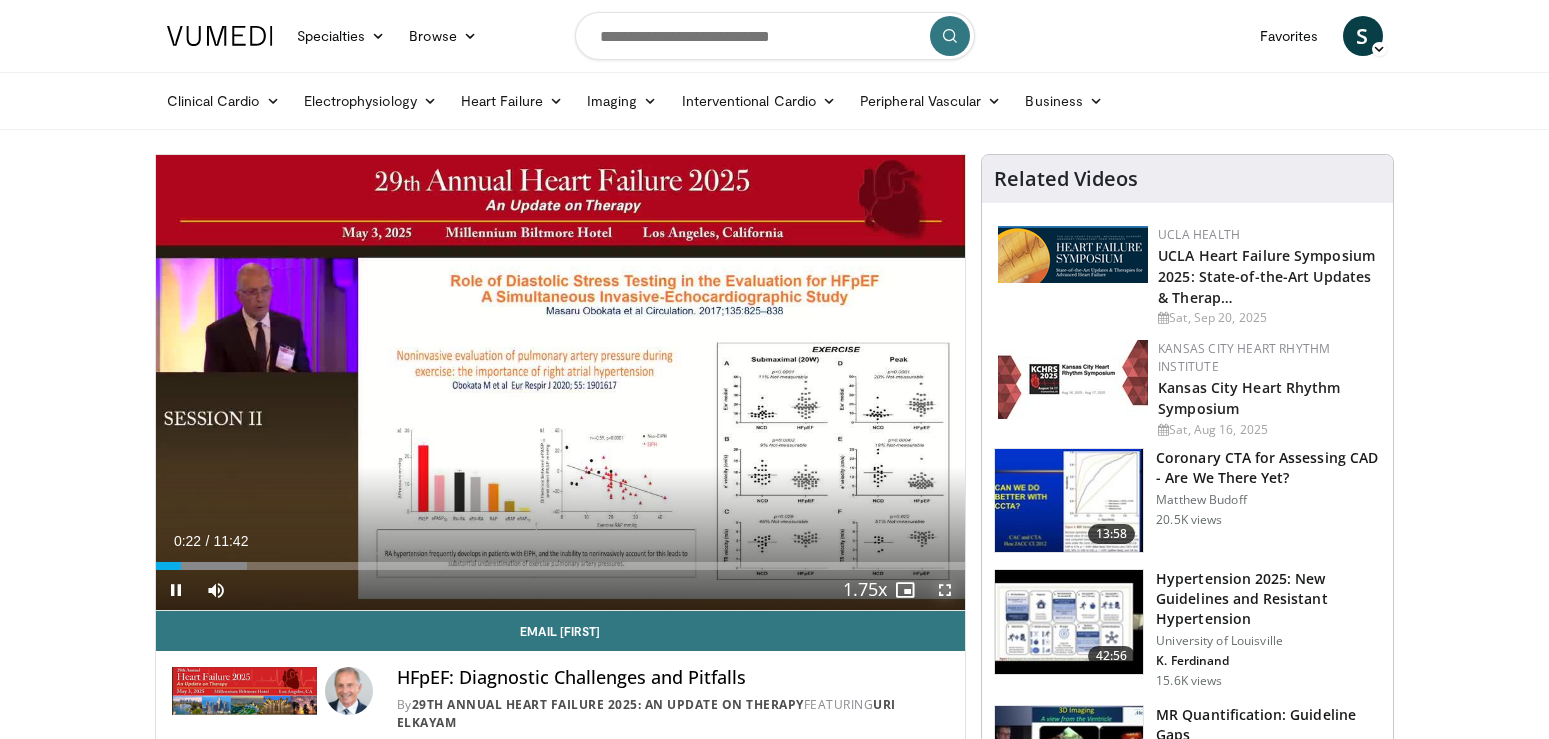 click at bounding box center (945, 590) 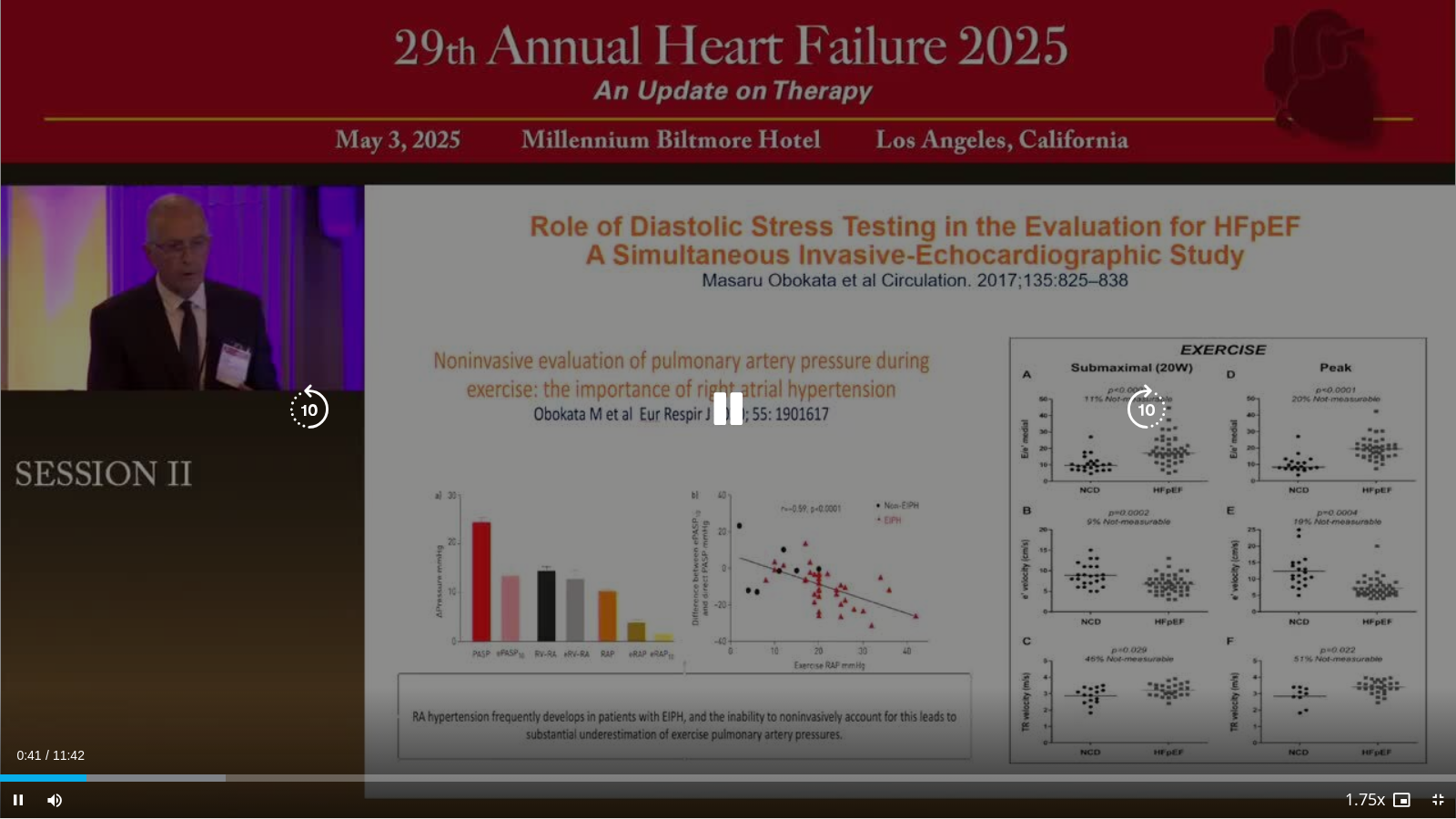 click at bounding box center [728, 410] 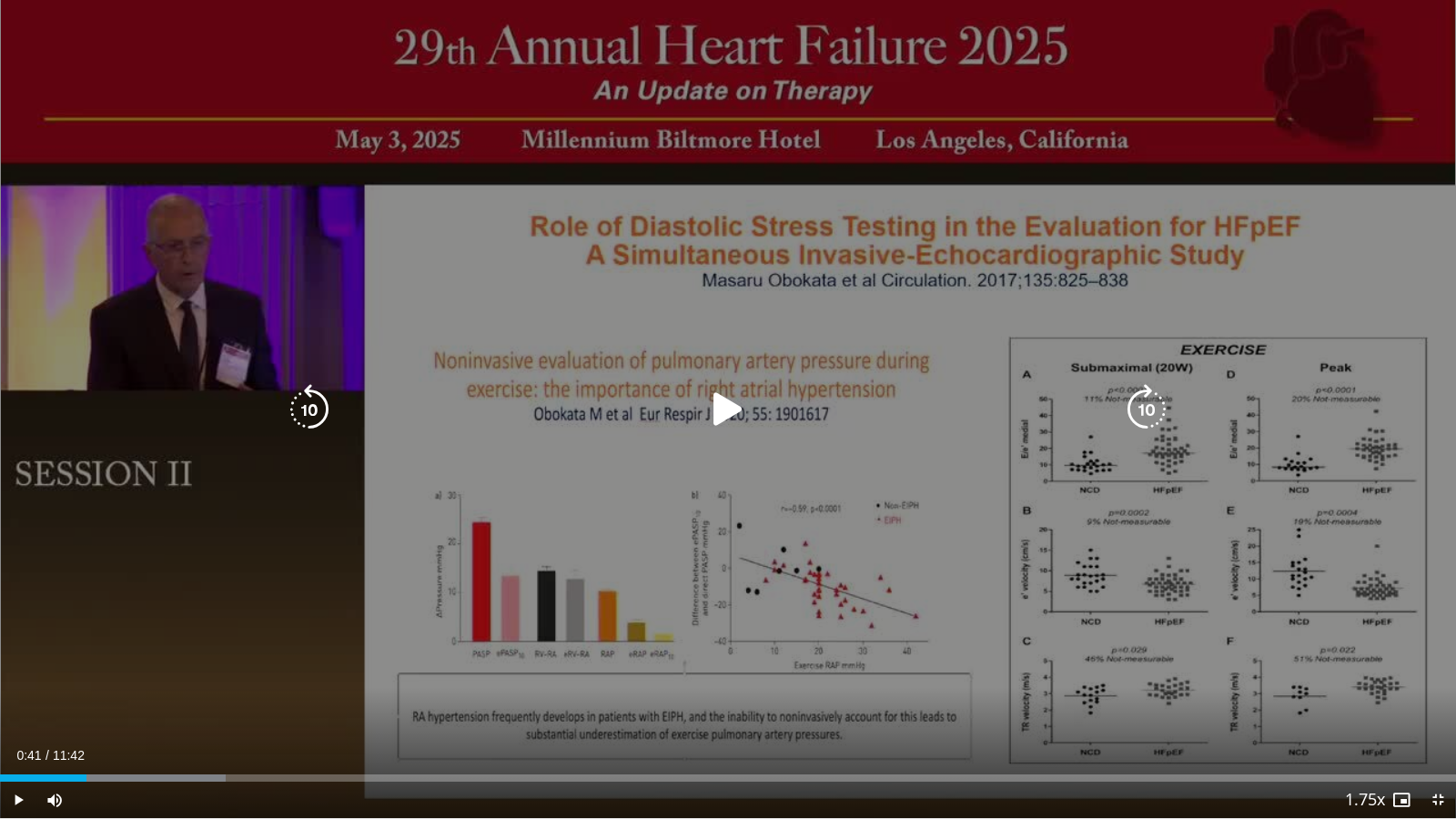 drag, startPoint x: 730, startPoint y: 410, endPoint x: 740, endPoint y: 400, distance: 14.142136 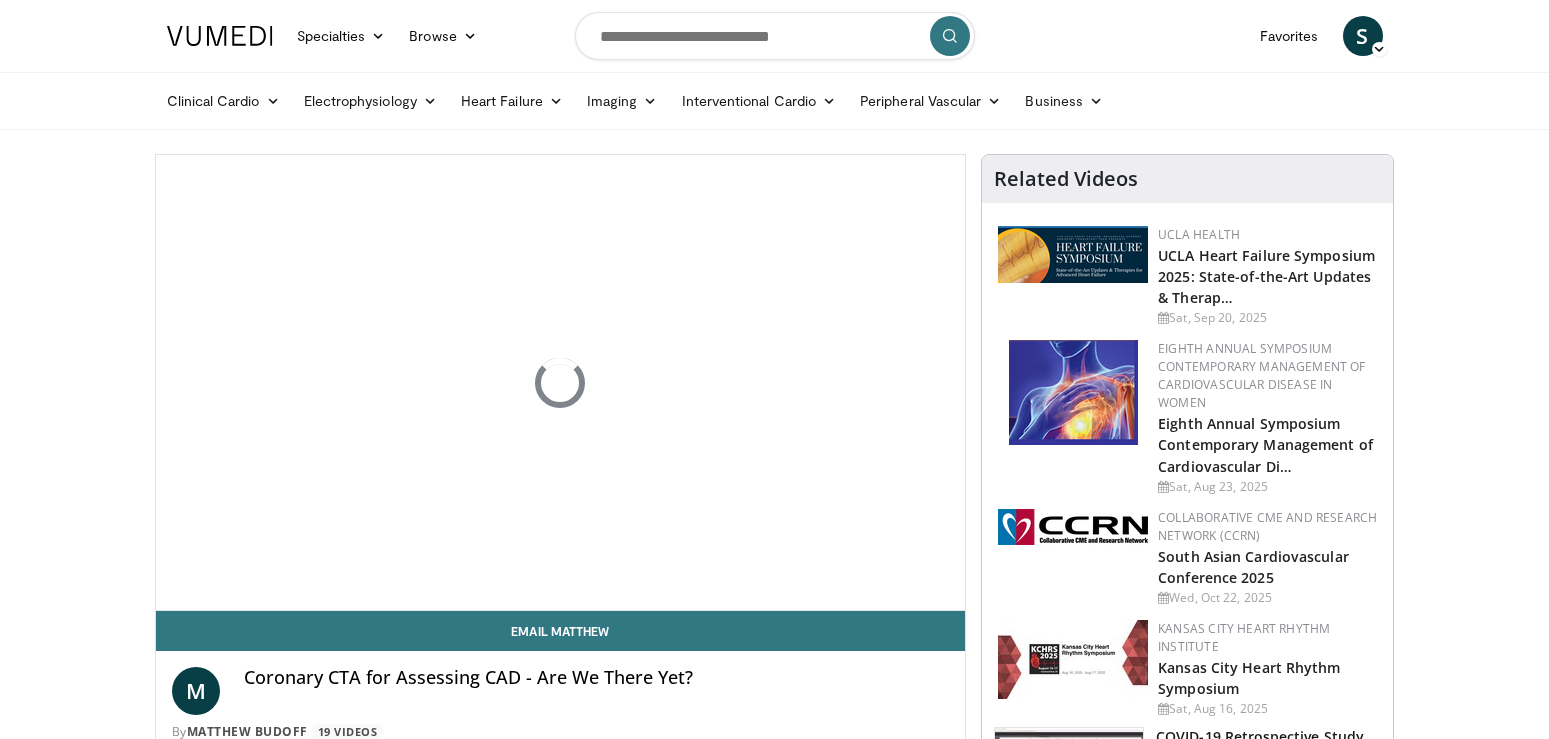 scroll, scrollTop: 0, scrollLeft: 0, axis: both 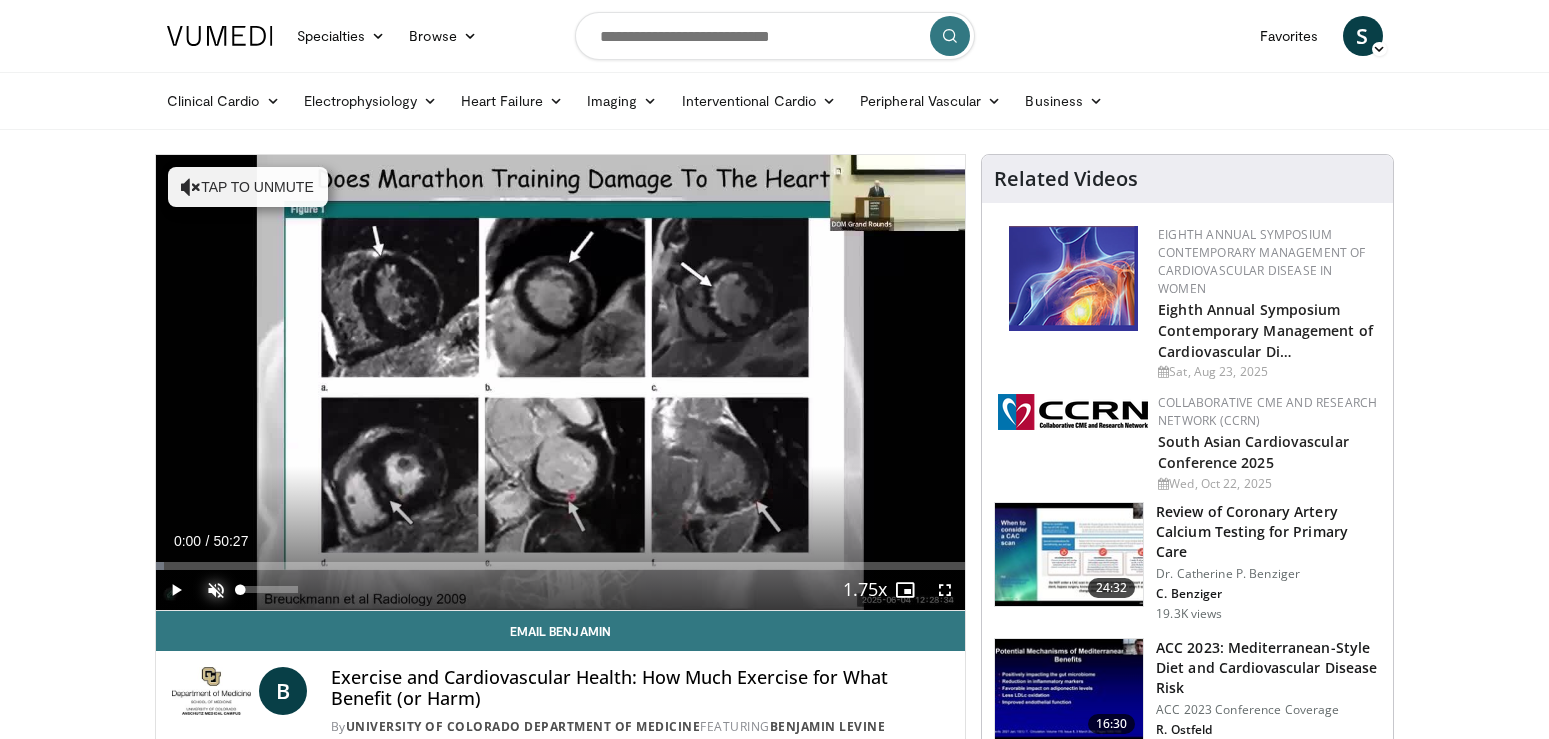 click at bounding box center (216, 590) 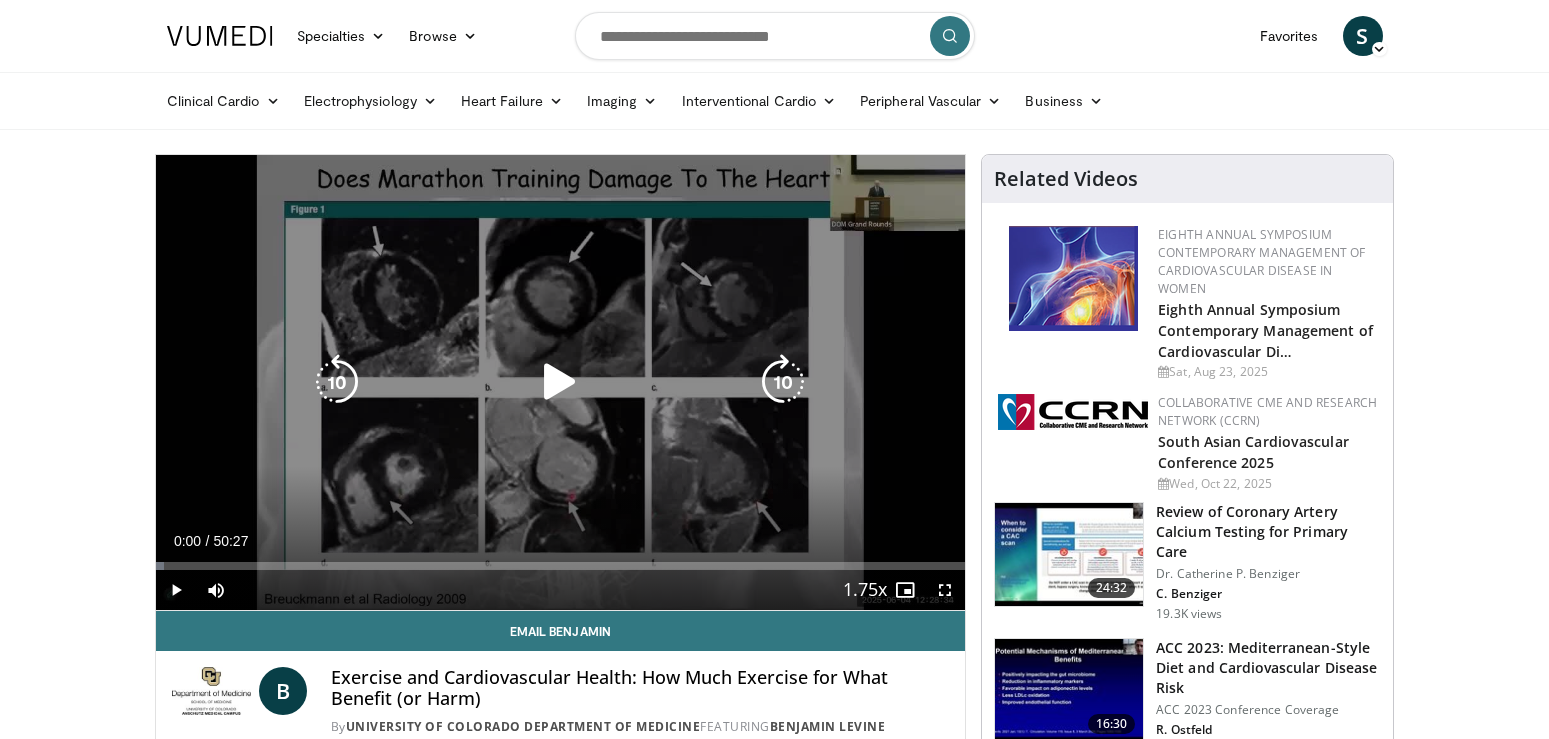 click at bounding box center [560, 382] 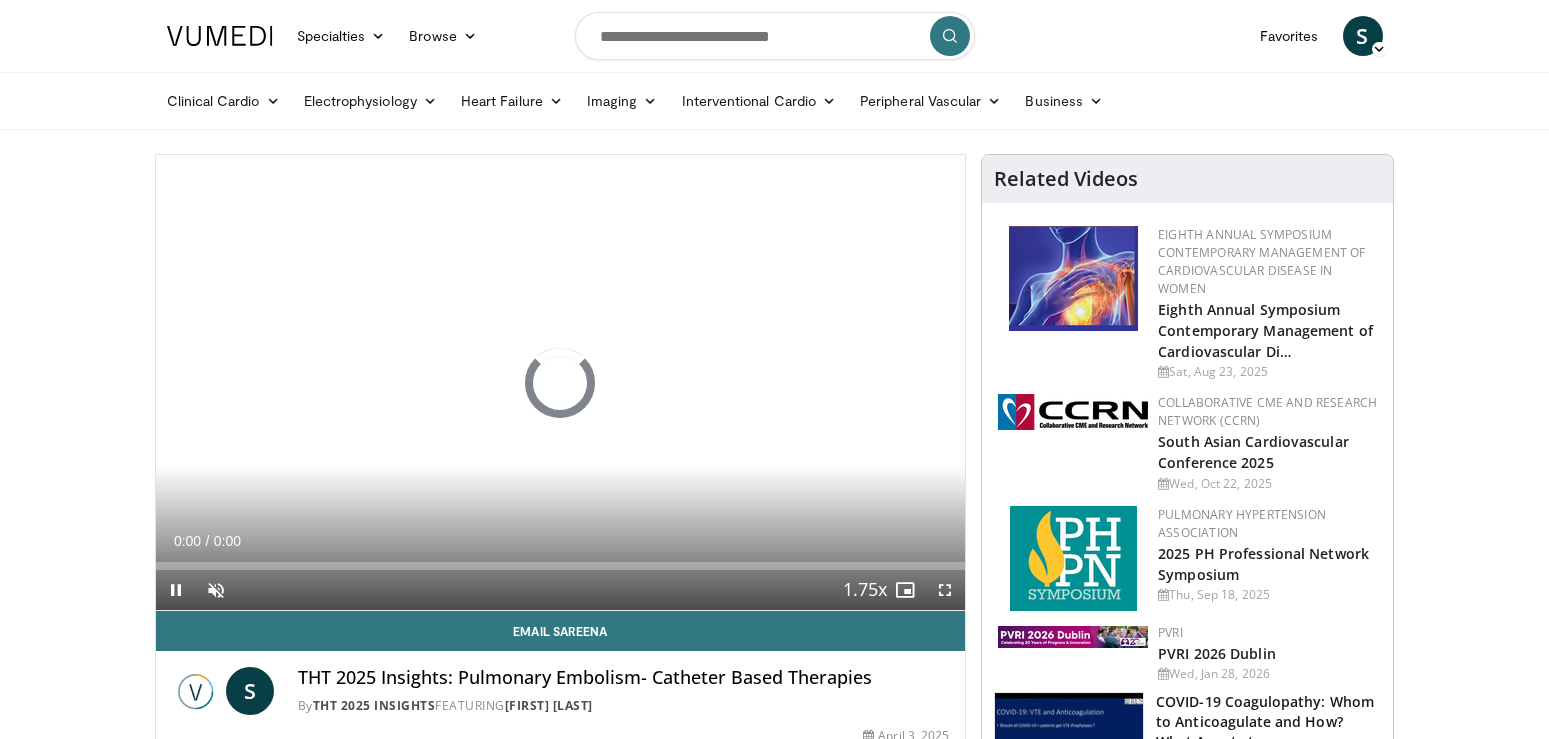 scroll, scrollTop: 0, scrollLeft: 0, axis: both 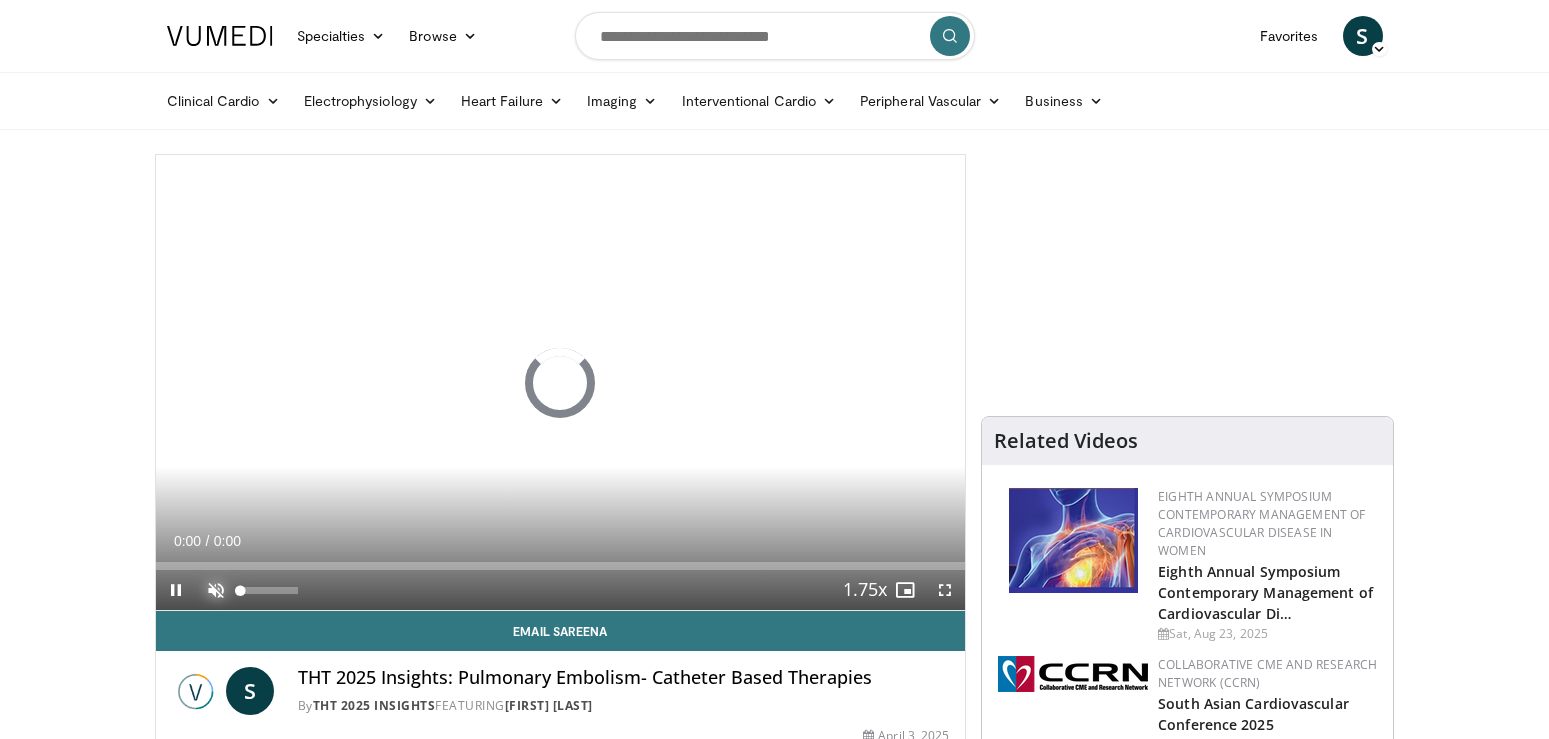 click at bounding box center (216, 590) 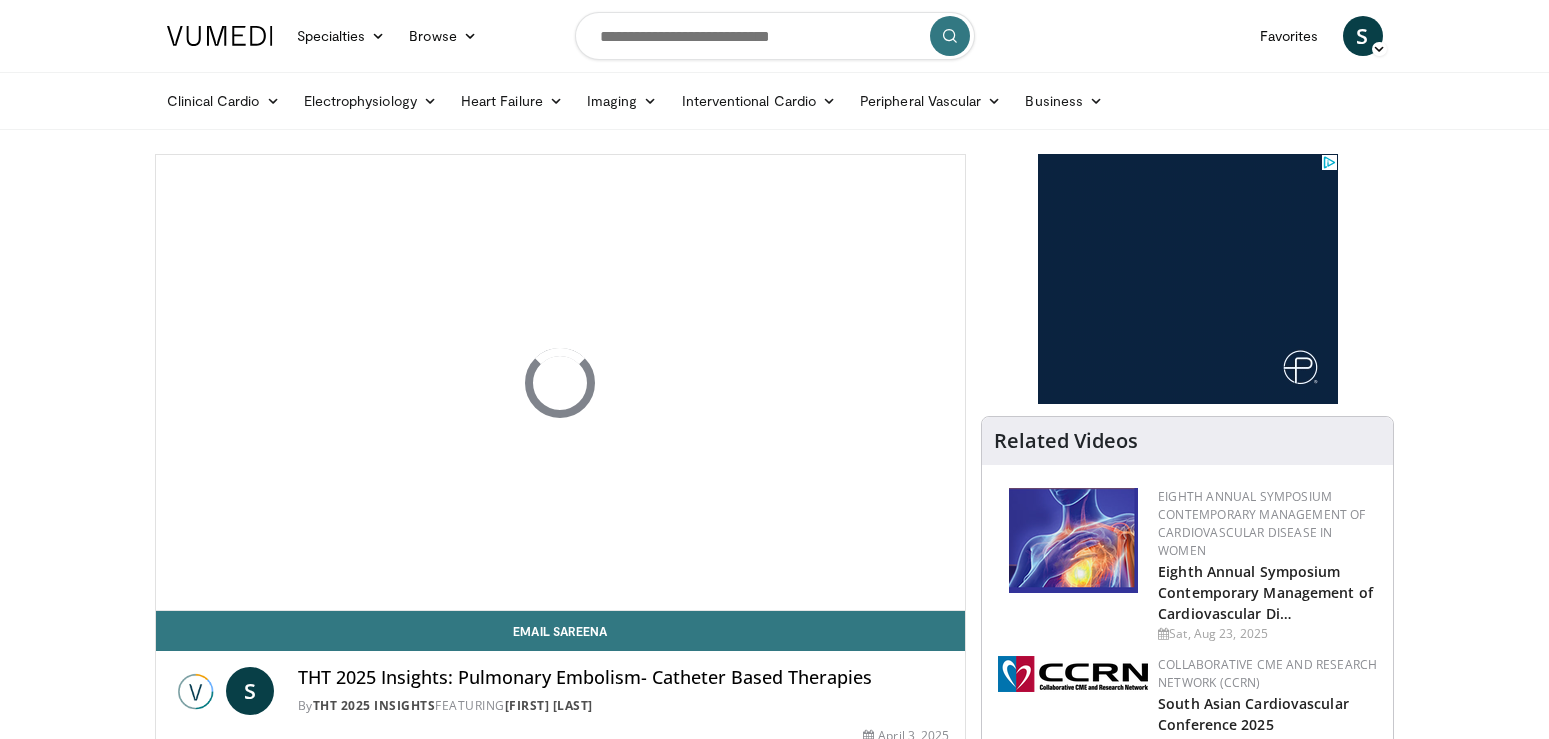 scroll, scrollTop: 0, scrollLeft: 0, axis: both 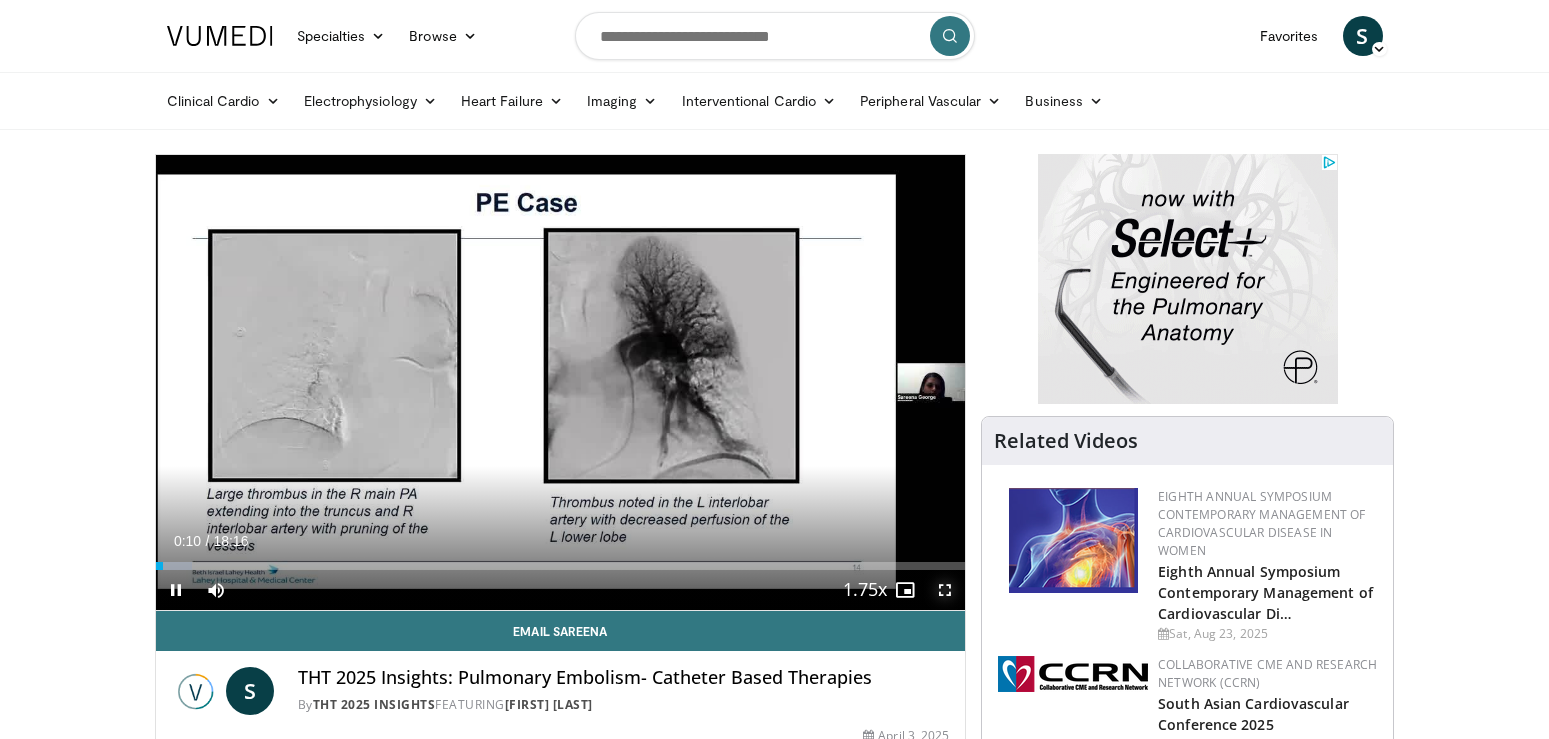 click at bounding box center [945, 590] 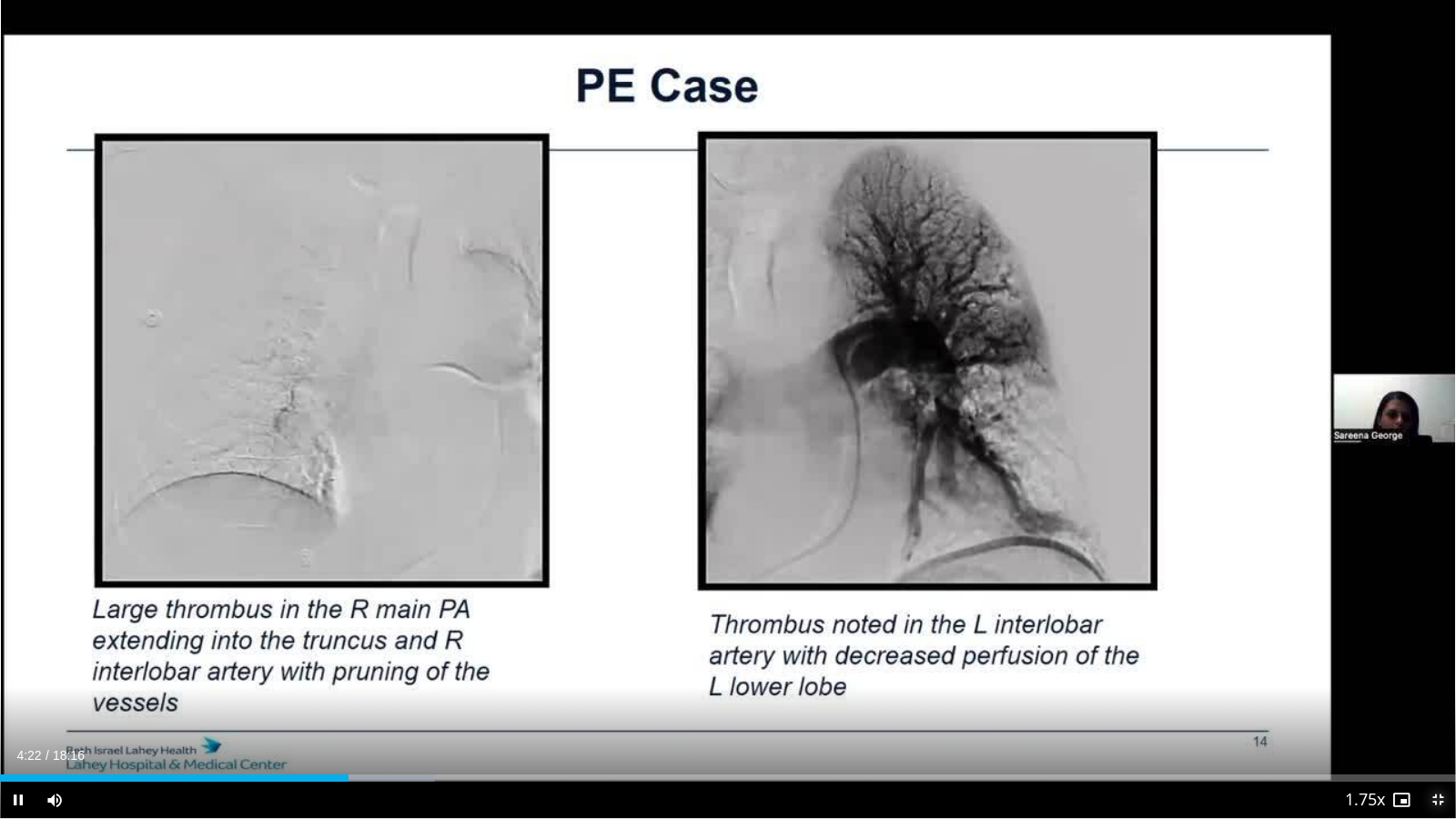 click on "**********" at bounding box center [728, 410] 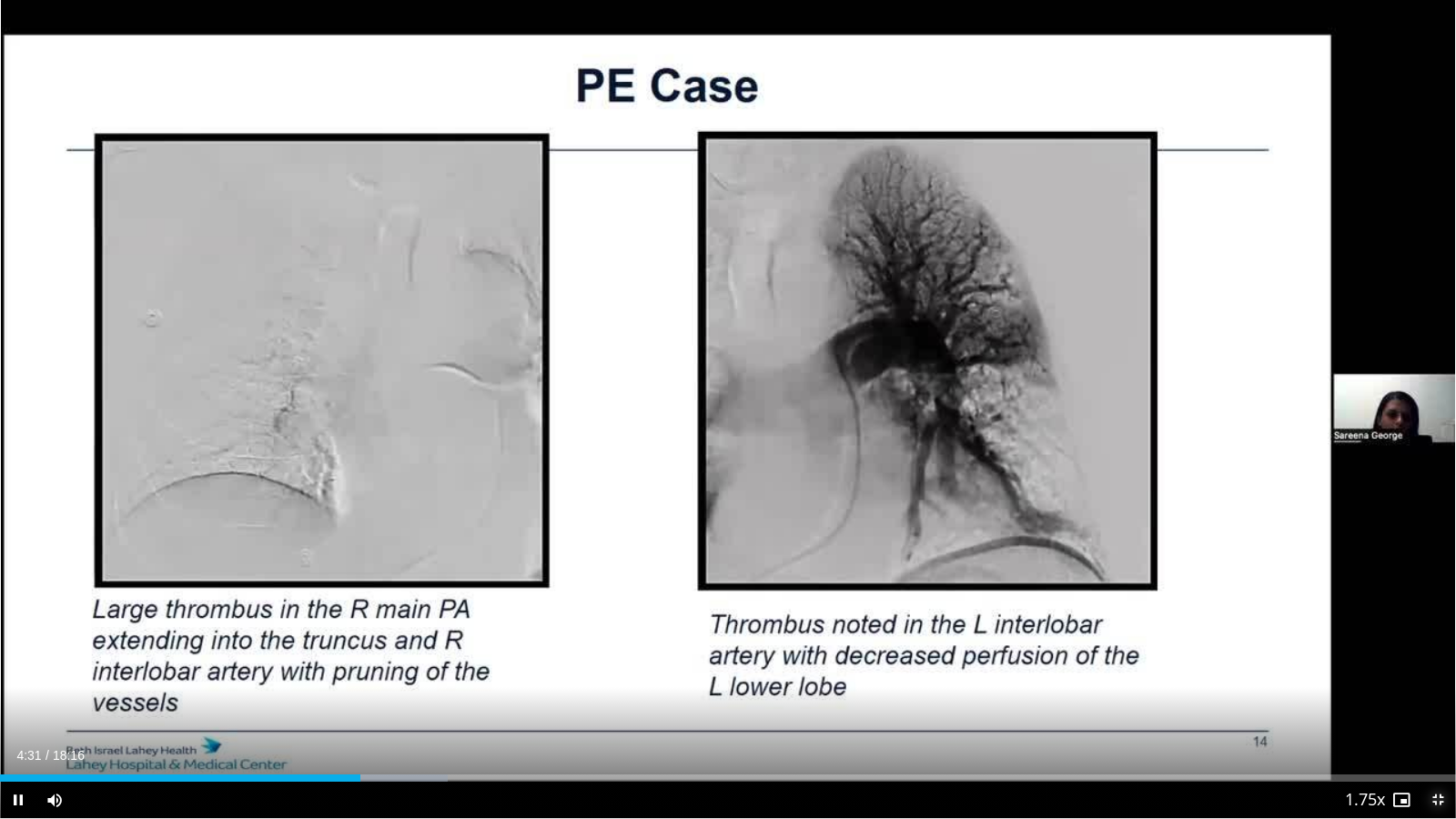 click at bounding box center (1438, 800) 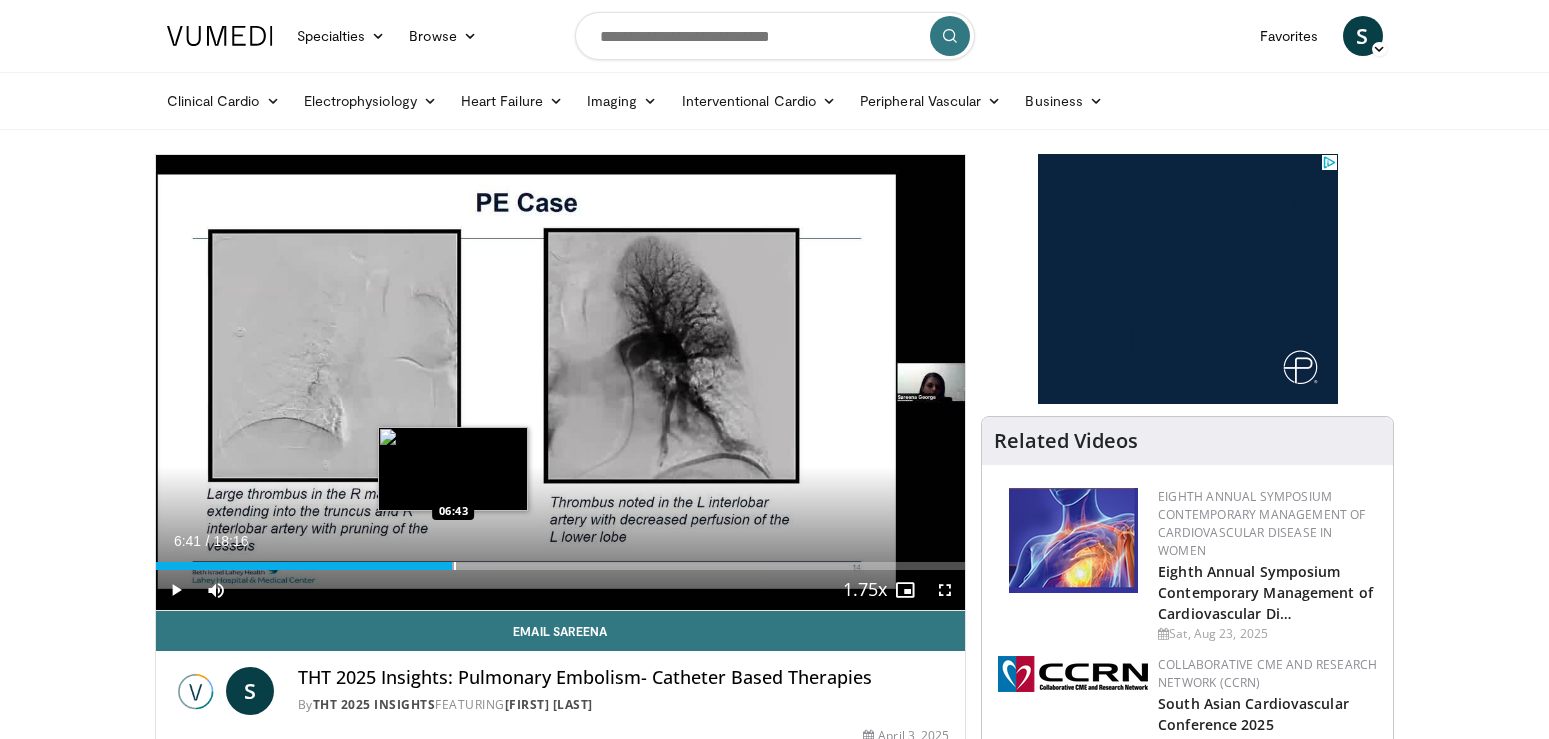 click on "Loaded :  32.58% 04:51 06:43" at bounding box center (561, 566) 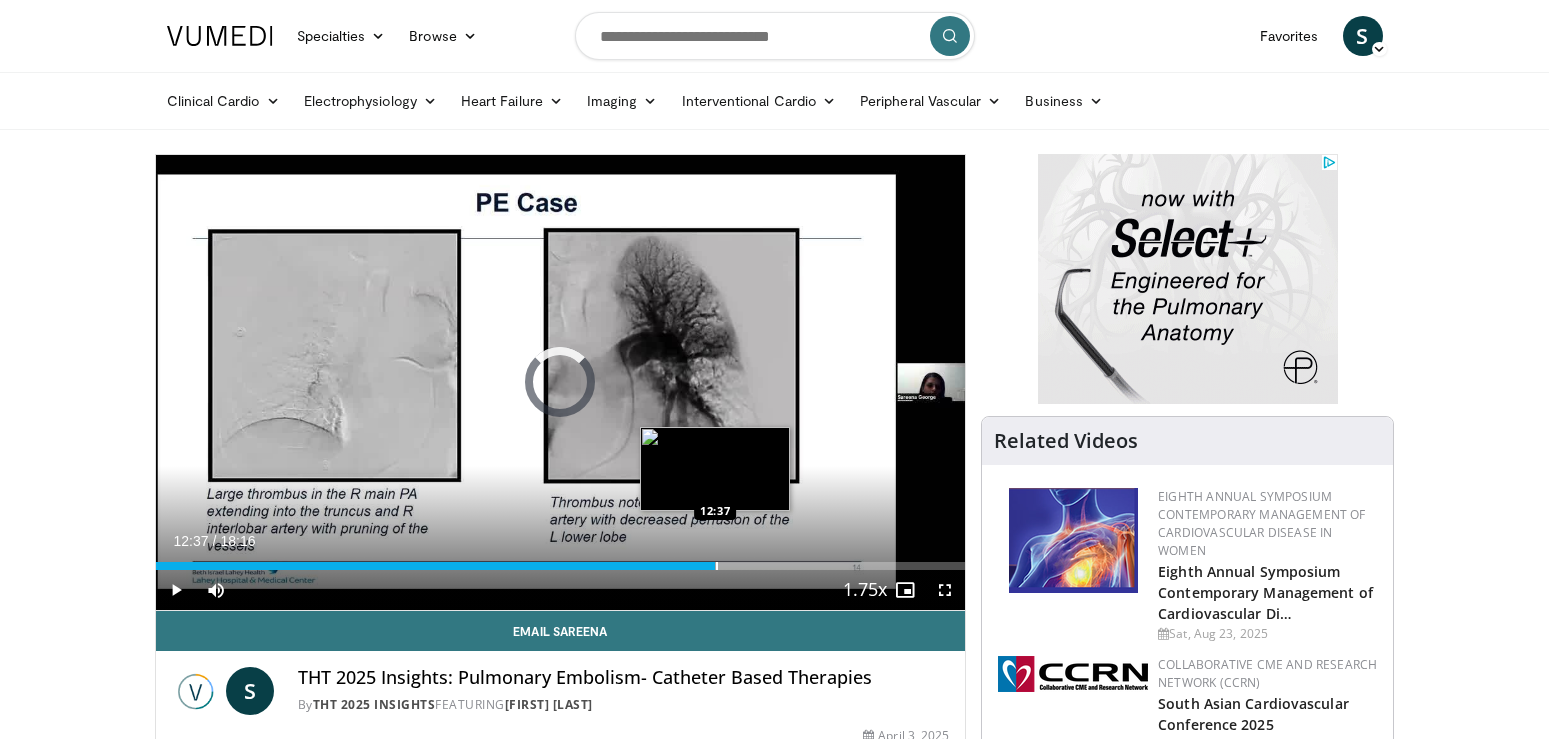 click on "Loaded :  0.00% 10:45 12:37" at bounding box center (561, 566) 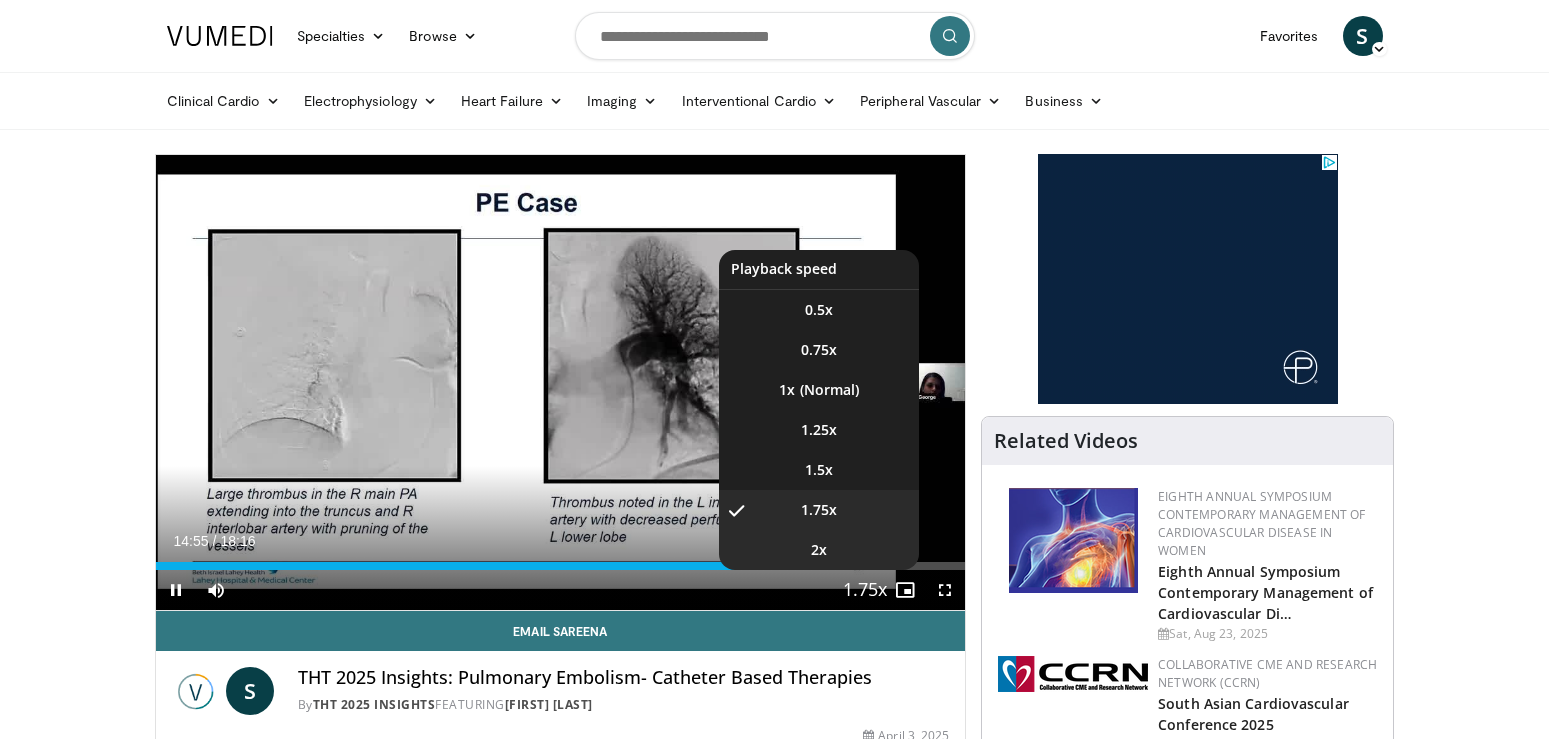 click on "2x" at bounding box center [819, 550] 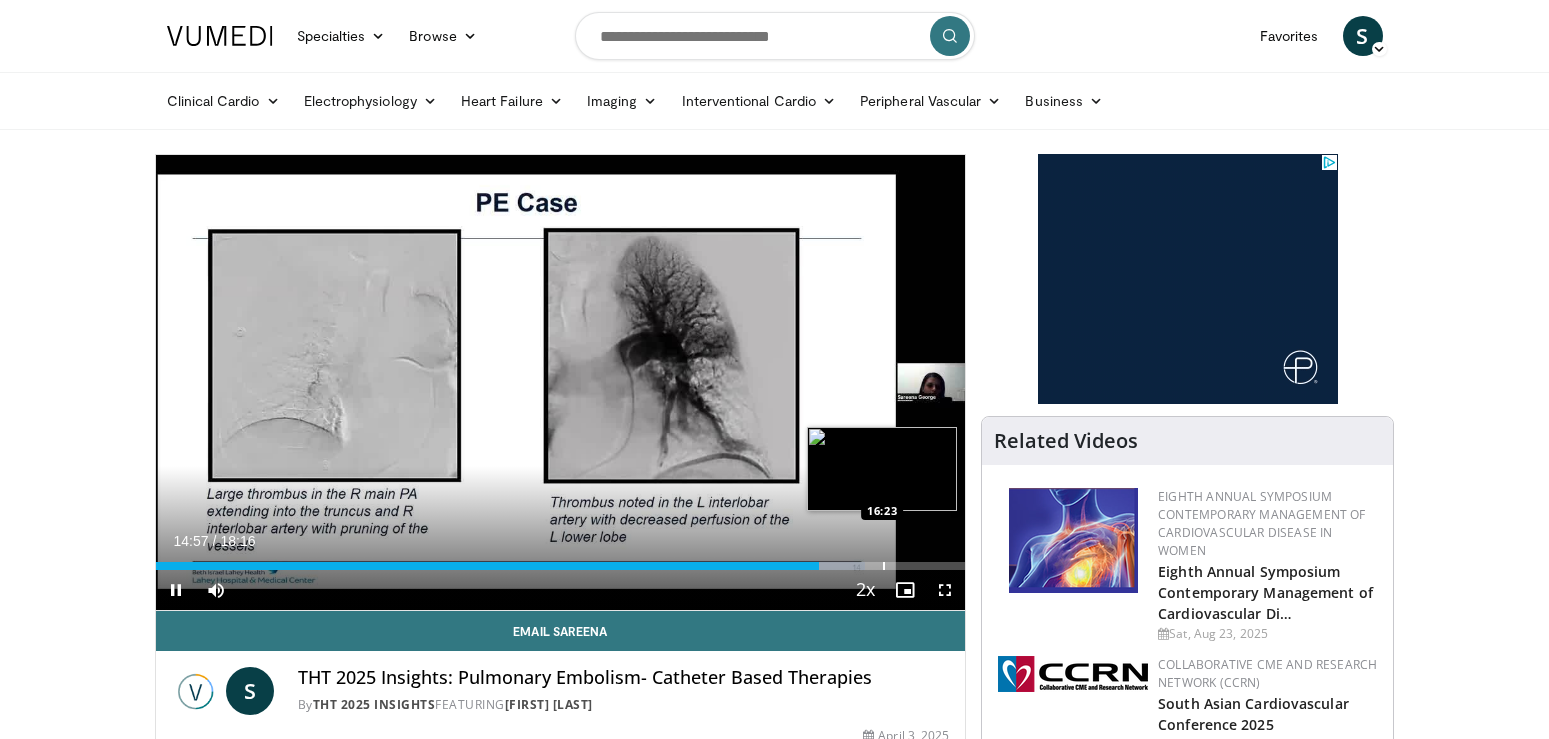 click on "Loaded :  87.57% 14:57 16:23" at bounding box center [561, 566] 